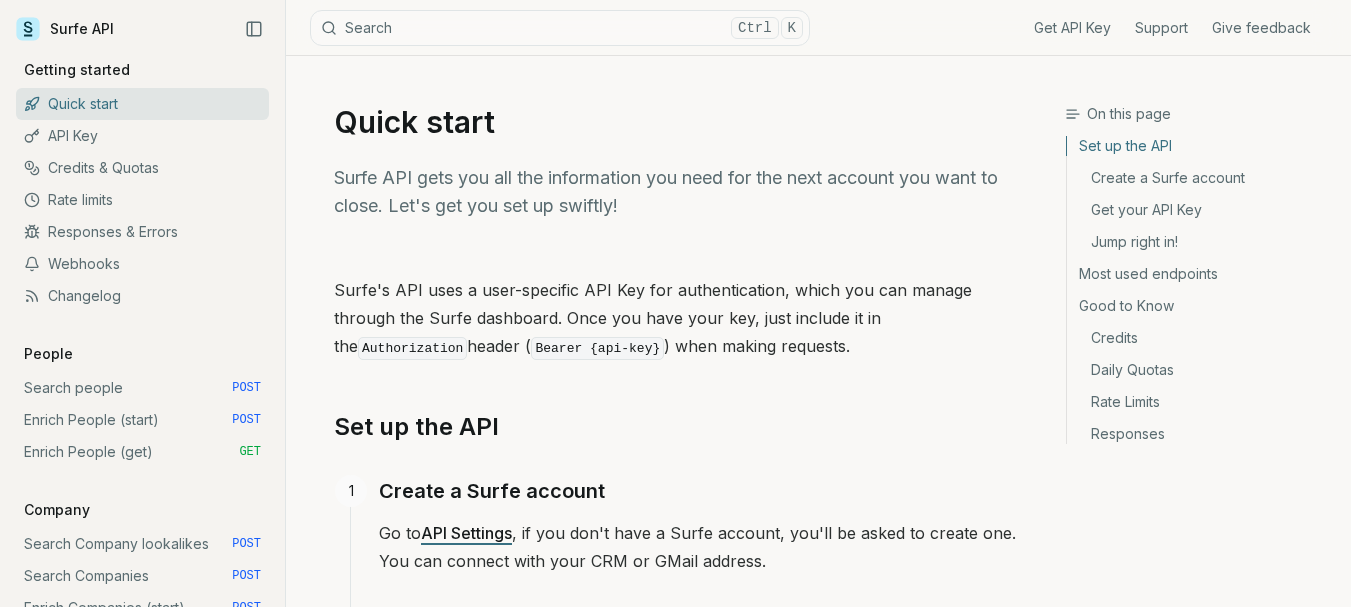 scroll, scrollTop: 0, scrollLeft: 0, axis: both 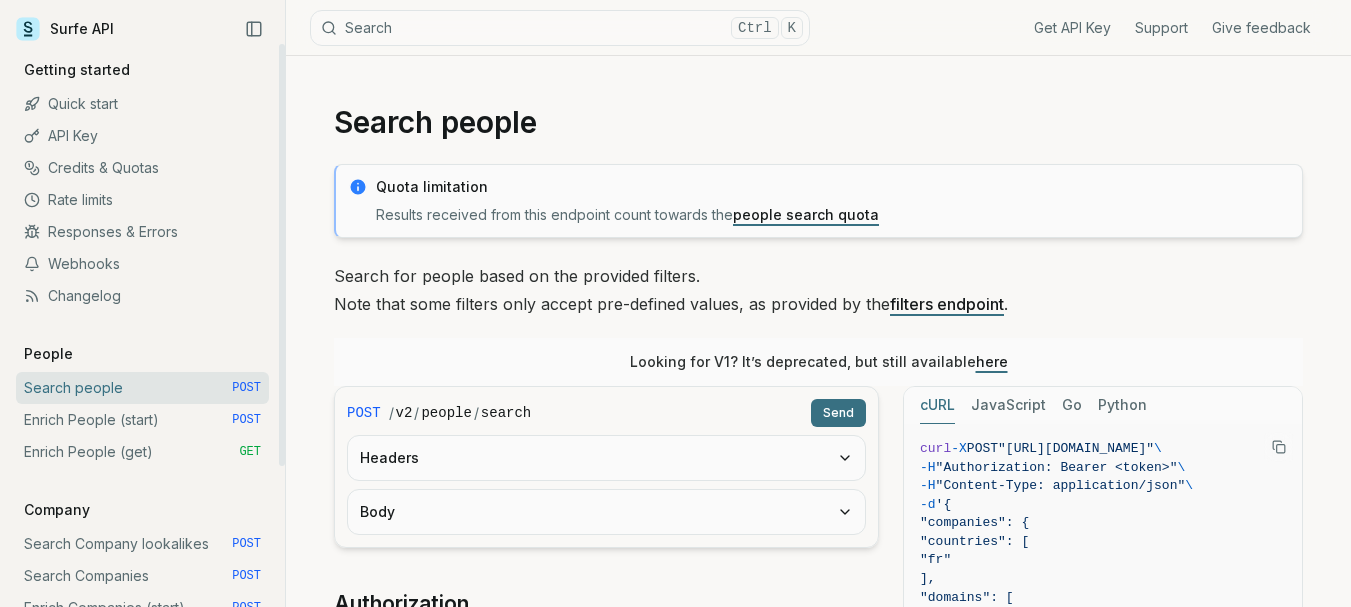 click on "JavaScript" at bounding box center (1008, 405) 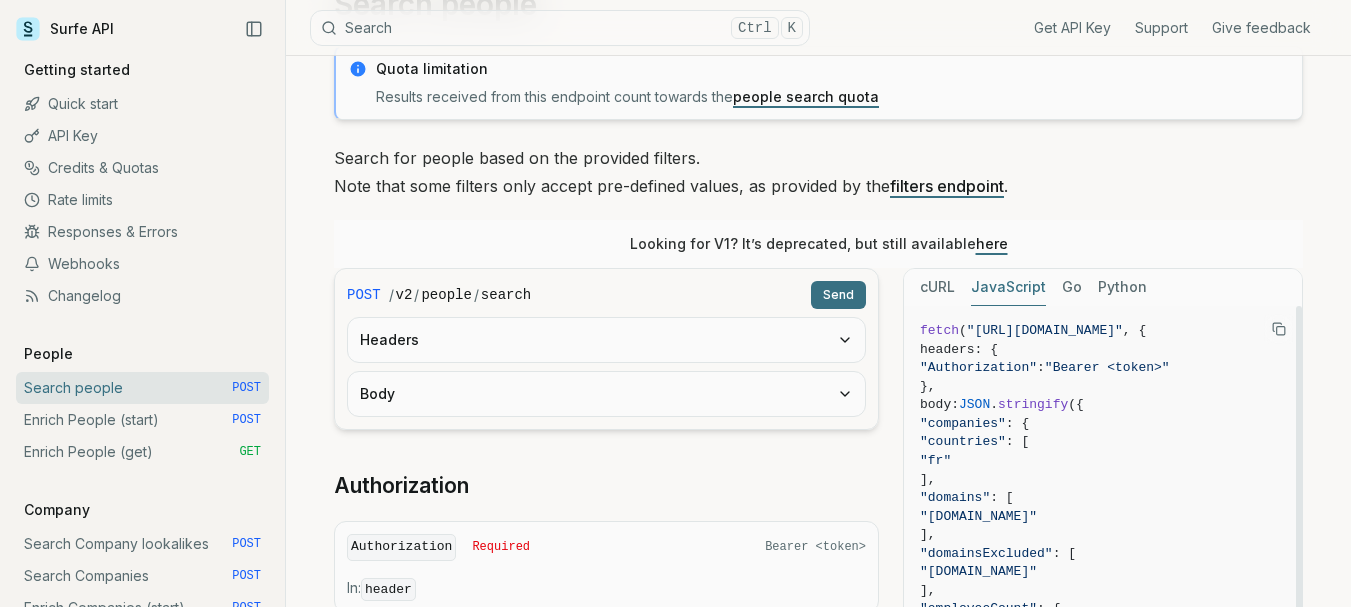 scroll, scrollTop: 333, scrollLeft: 0, axis: vertical 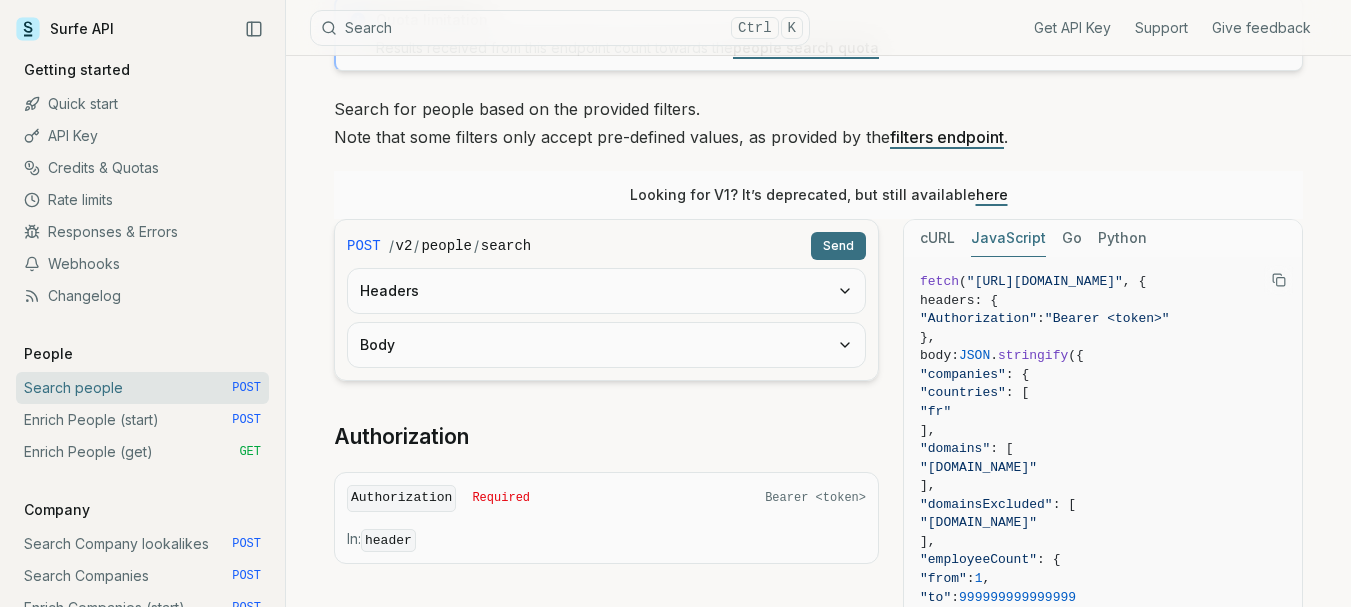 click 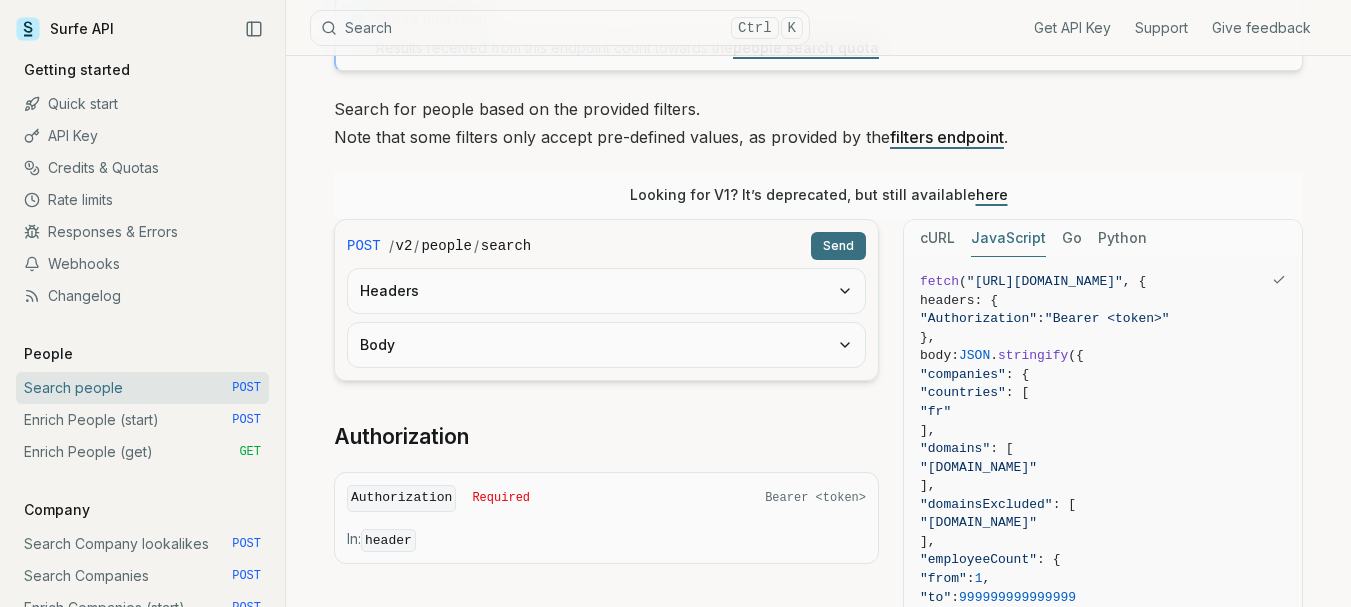 type 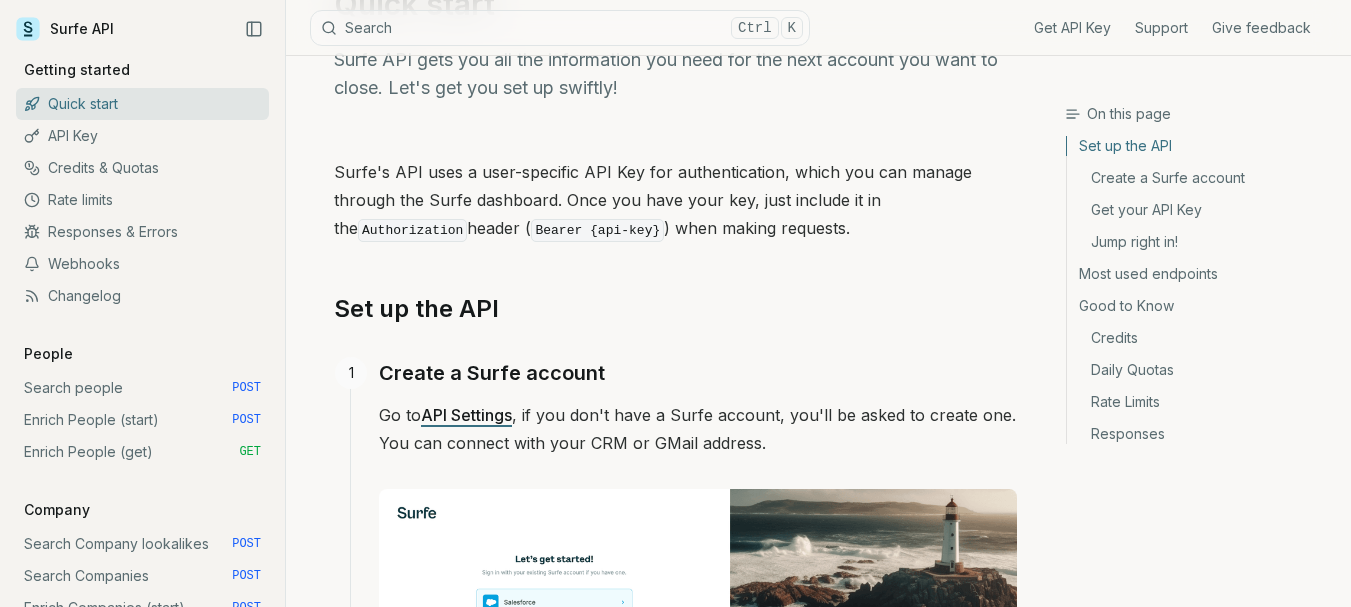 scroll, scrollTop: 167, scrollLeft: 0, axis: vertical 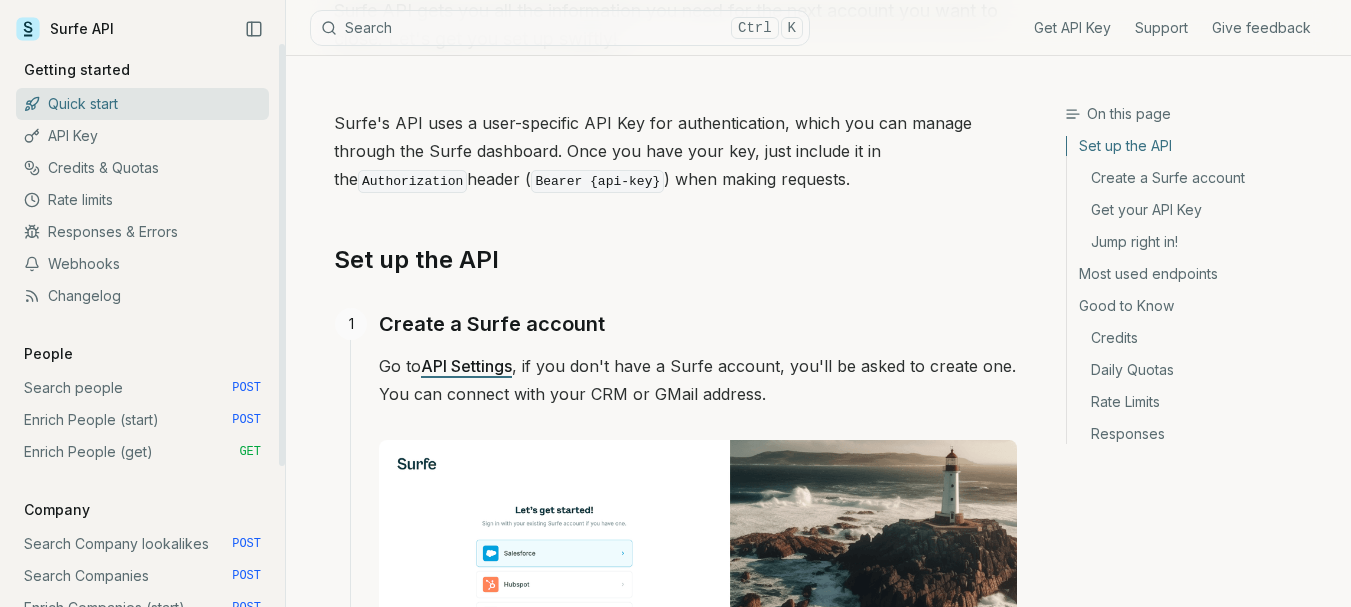 click on "Search people   POST" at bounding box center [142, 388] 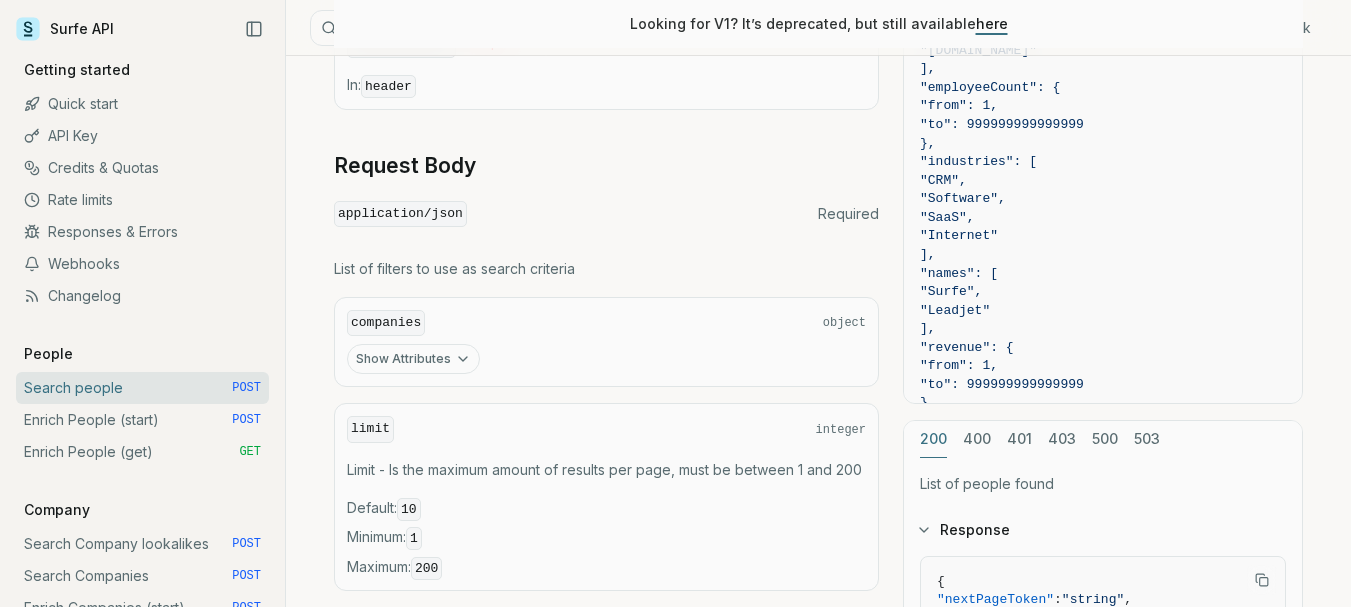 scroll, scrollTop: 667, scrollLeft: 0, axis: vertical 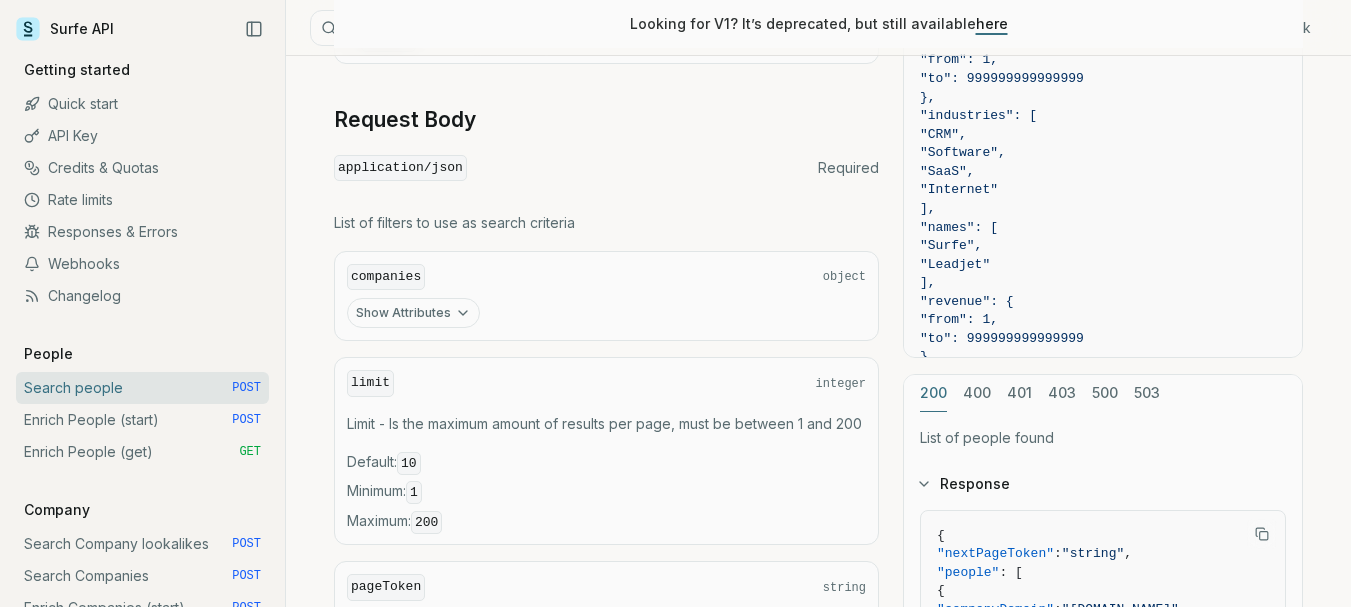 click on "Show Attributes" at bounding box center (413, 313) 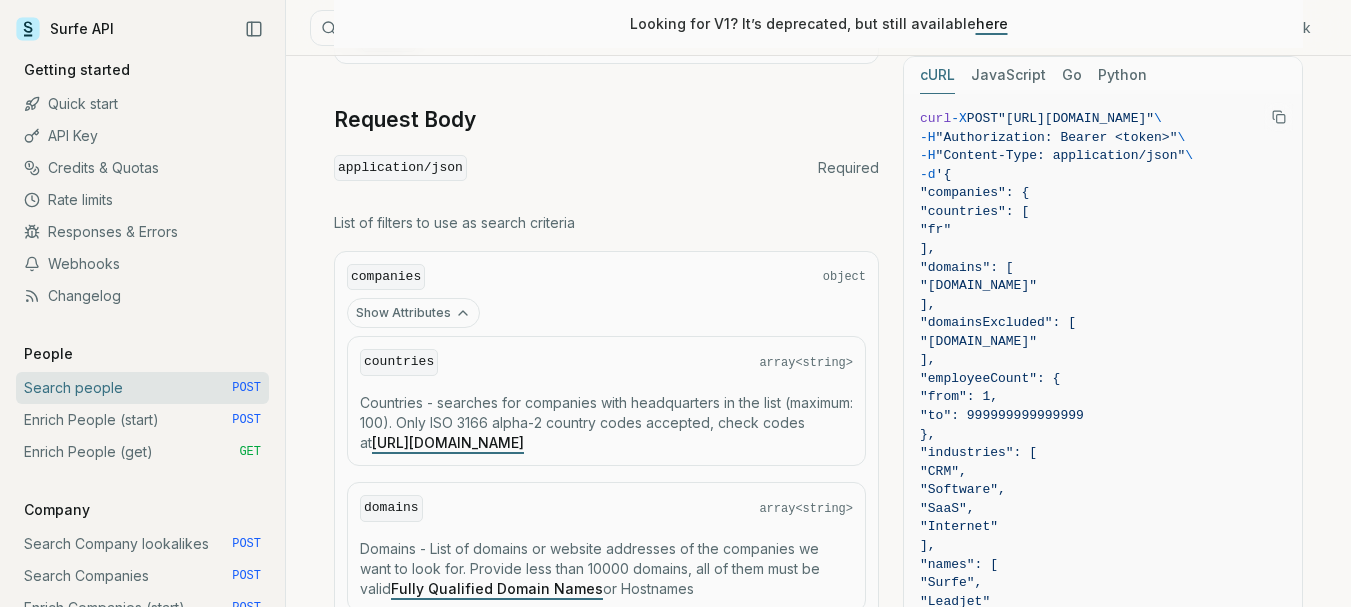 scroll, scrollTop: 833, scrollLeft: 0, axis: vertical 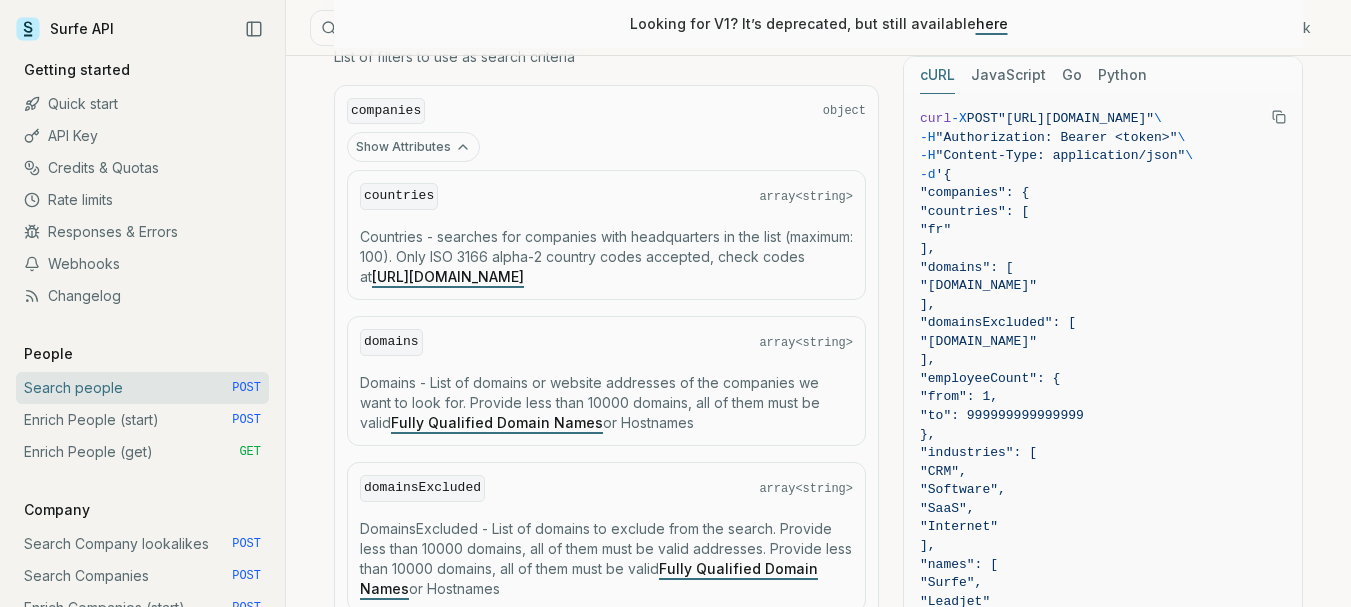 type 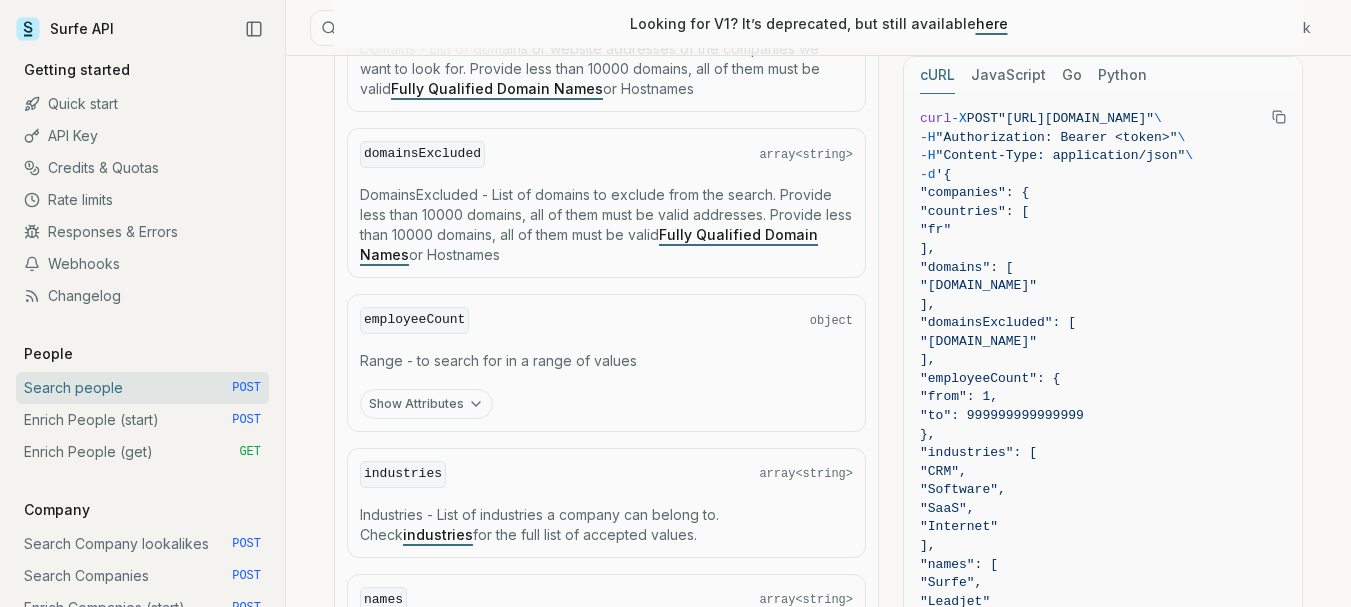 scroll, scrollTop: 1333, scrollLeft: 0, axis: vertical 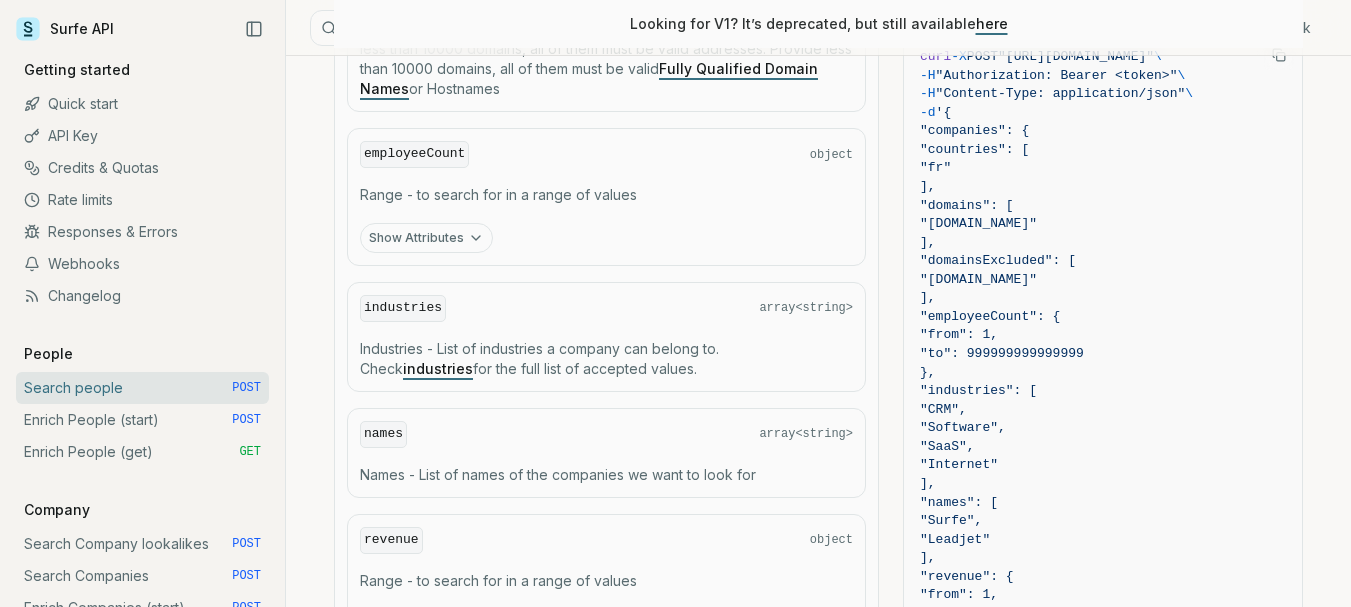 click 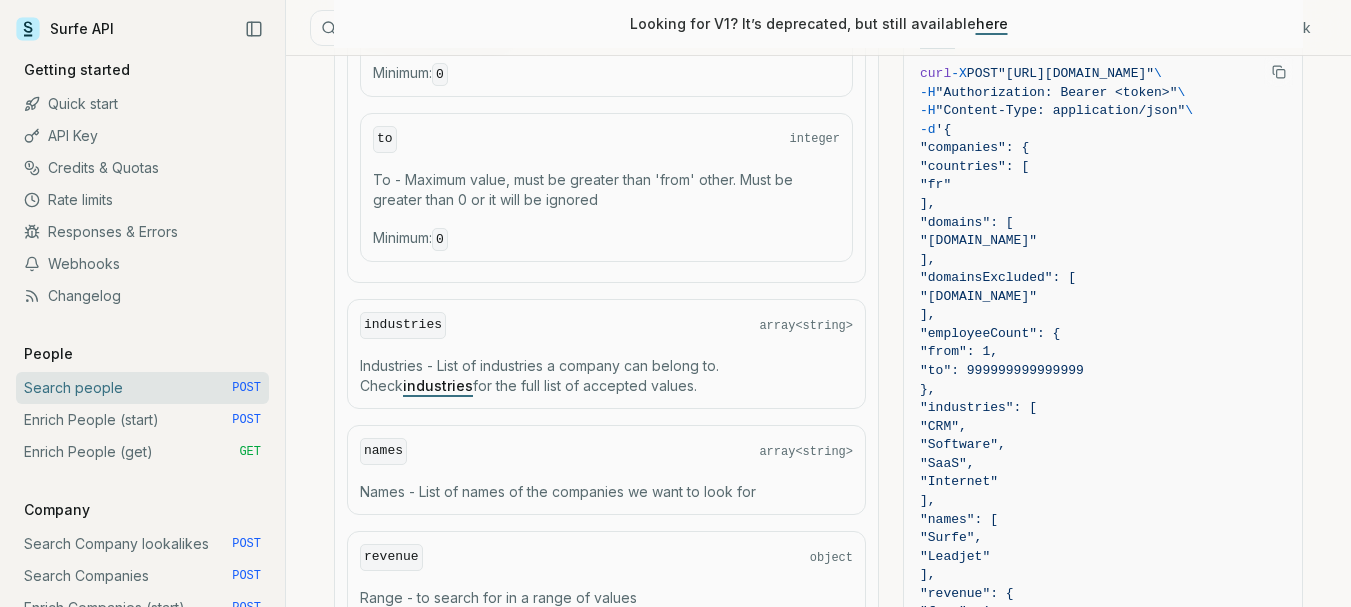 scroll, scrollTop: 1667, scrollLeft: 0, axis: vertical 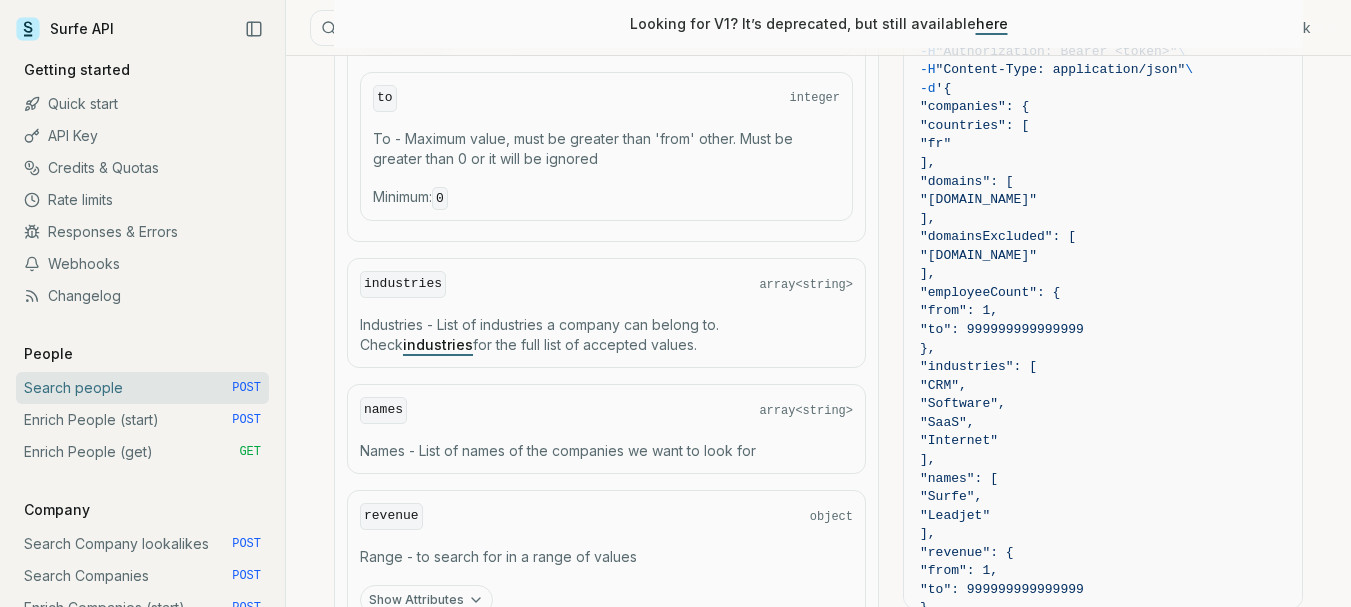 type 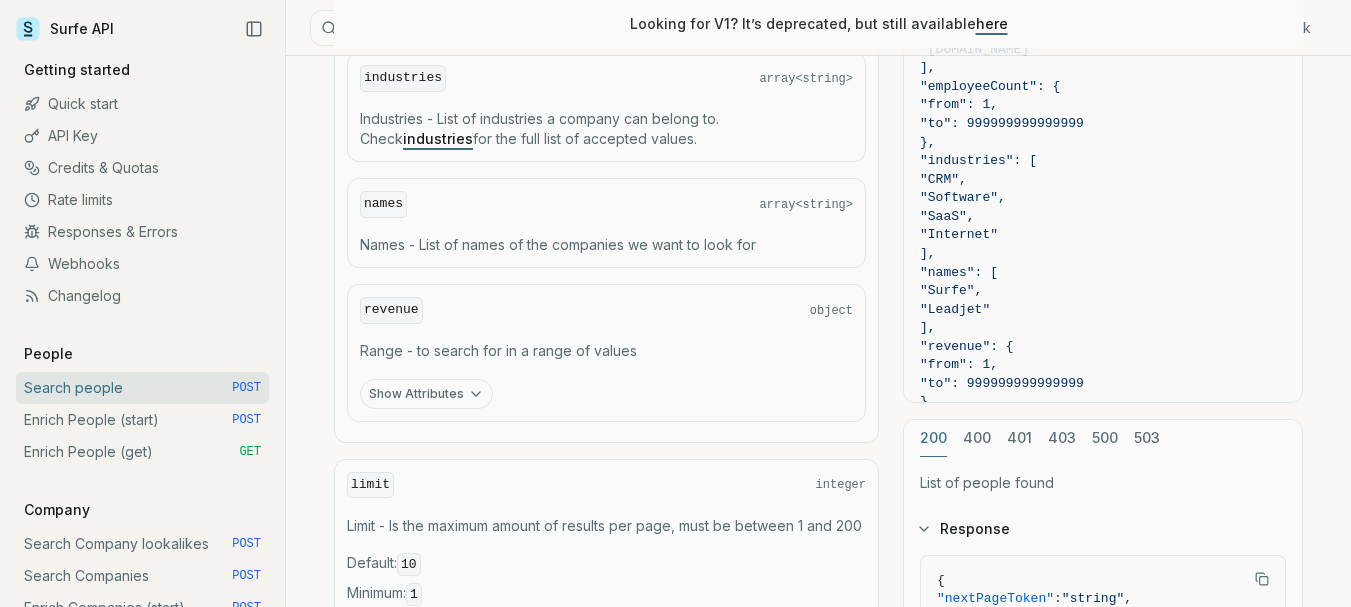 scroll, scrollTop: 2000, scrollLeft: 0, axis: vertical 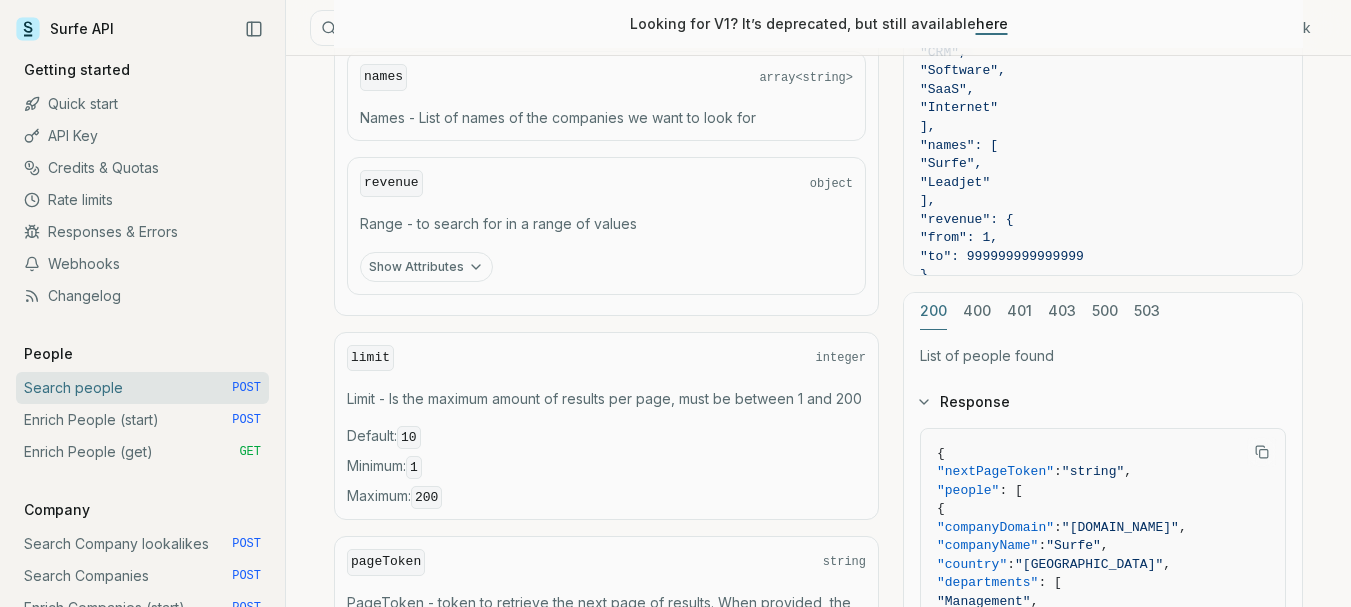 click on "Show Attributes" at bounding box center [426, 267] 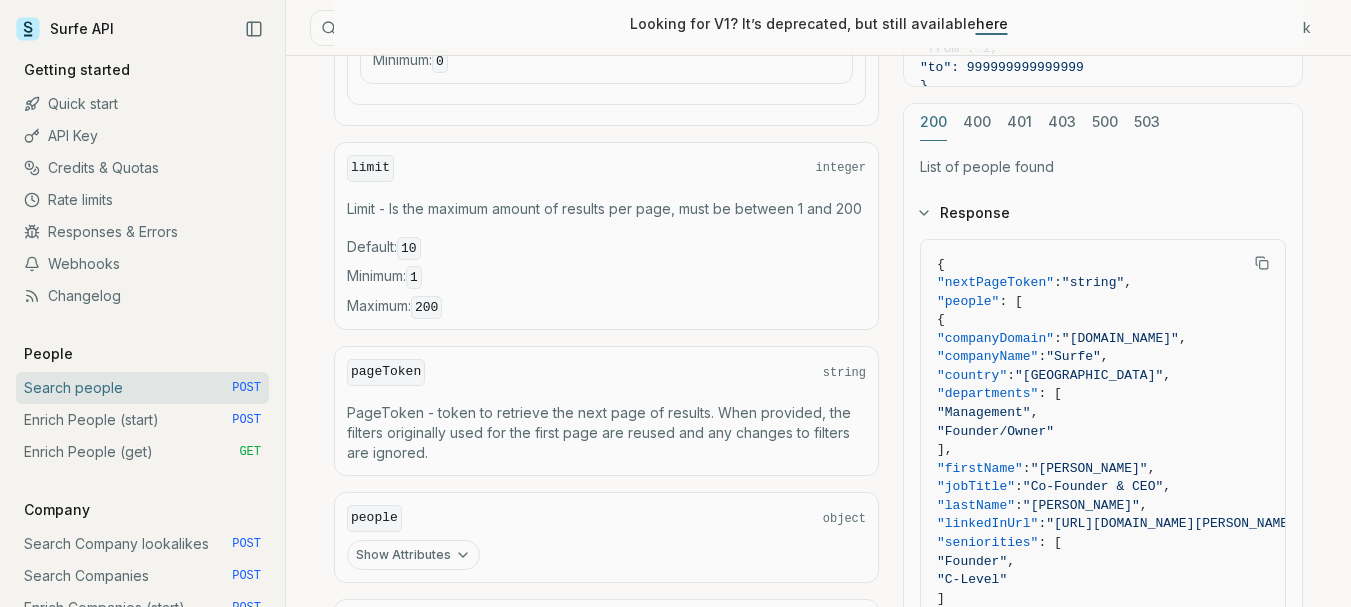 scroll, scrollTop: 2667, scrollLeft: 0, axis: vertical 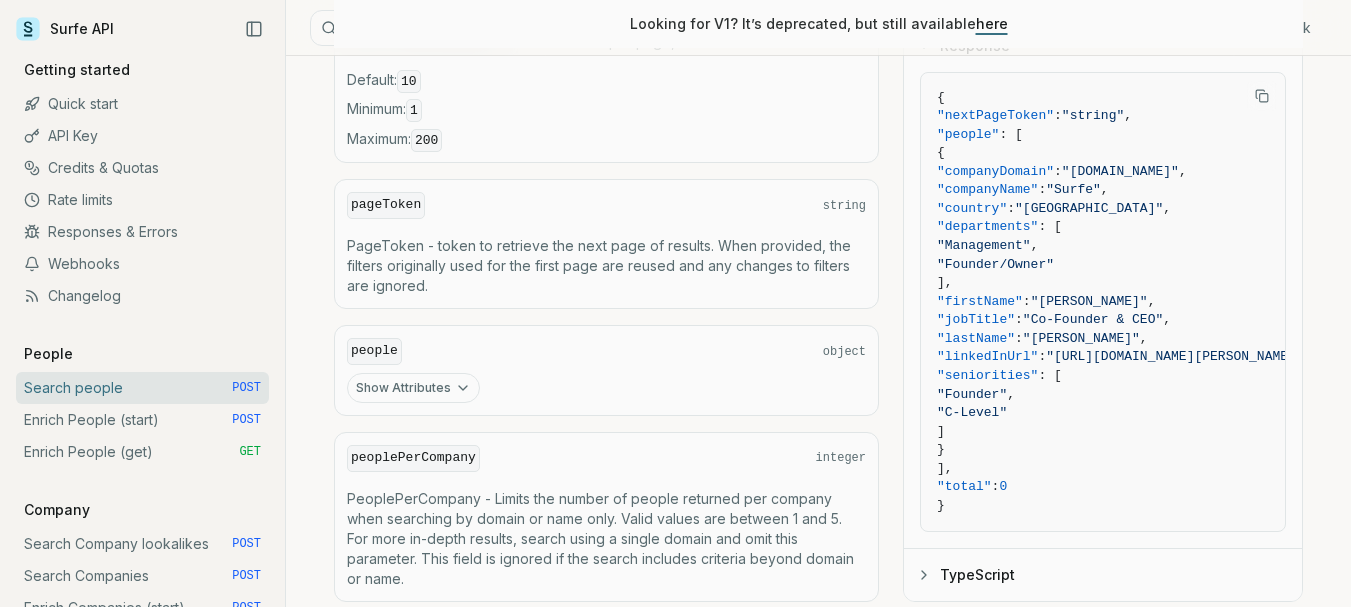 click on "Show Attributes" at bounding box center [413, 388] 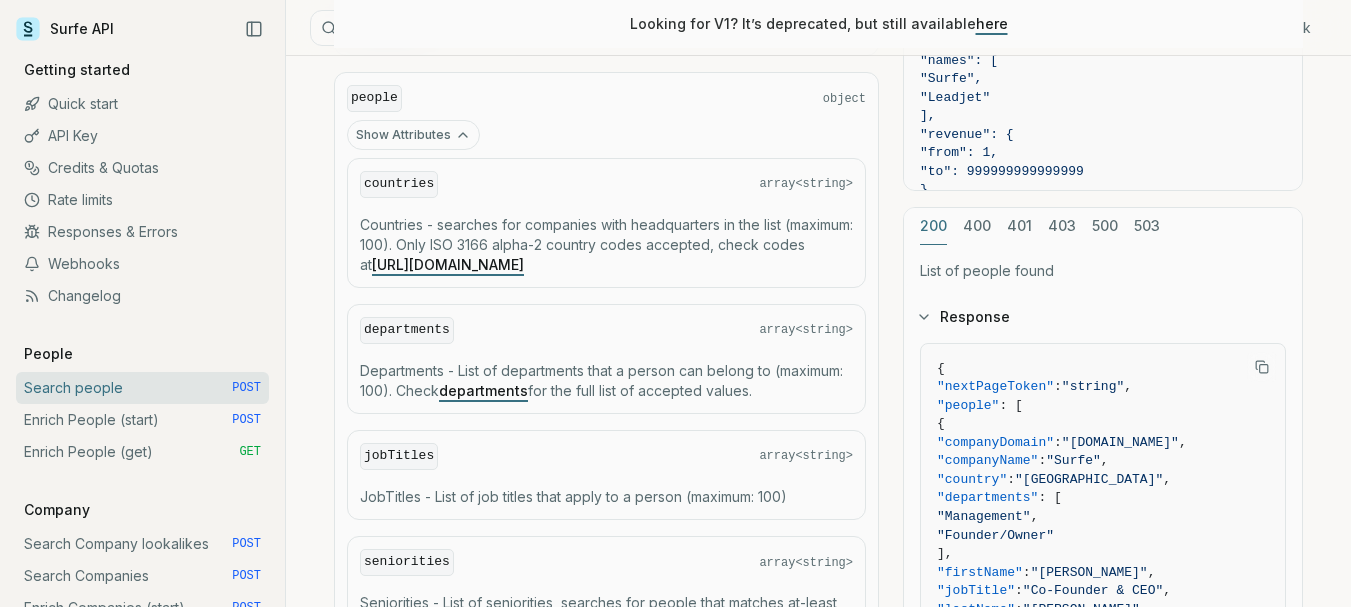 scroll, scrollTop: 3000, scrollLeft: 0, axis: vertical 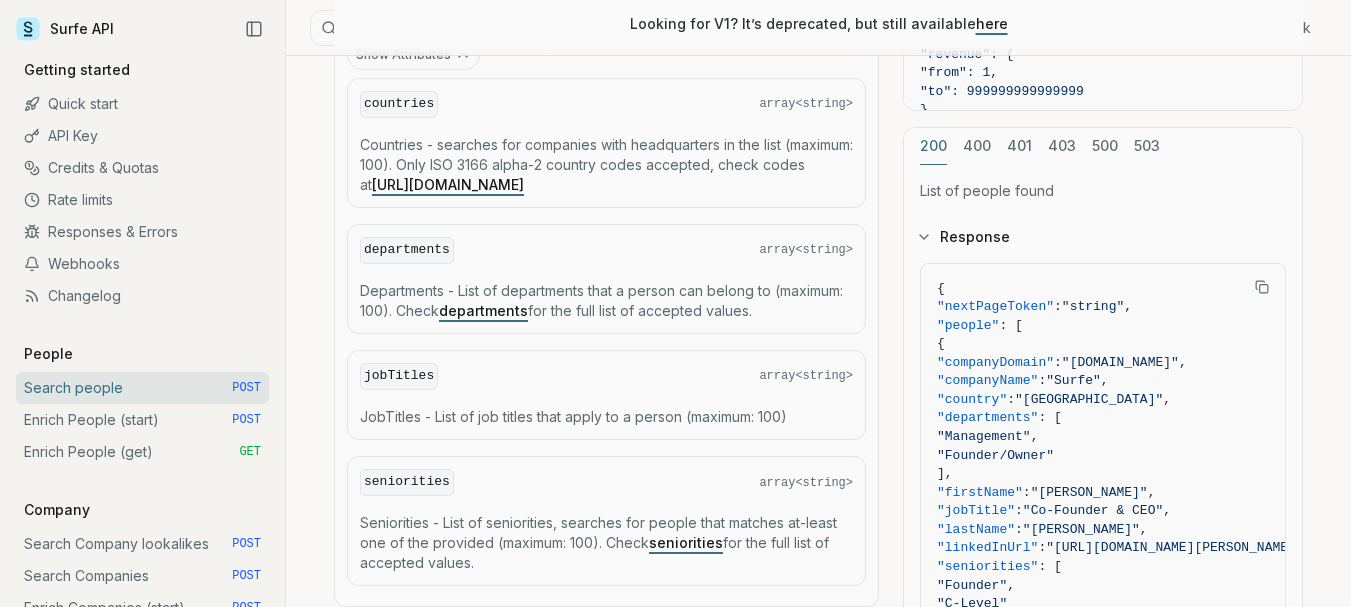 type 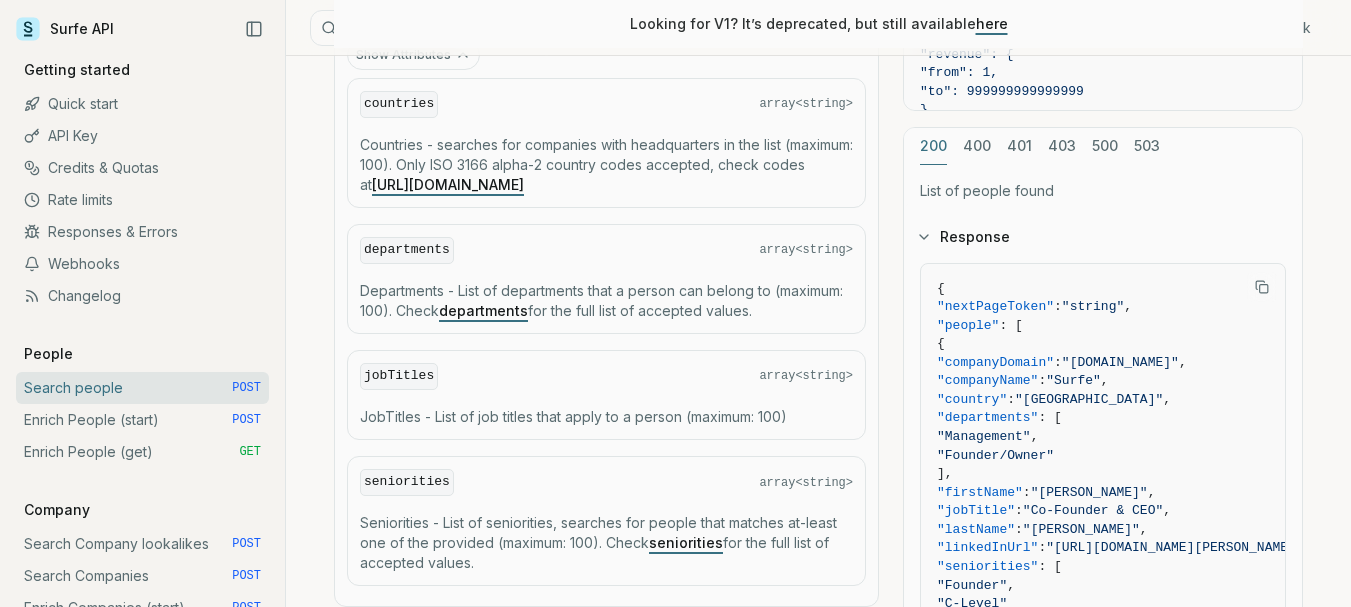 click on "departments" at bounding box center (483, 310) 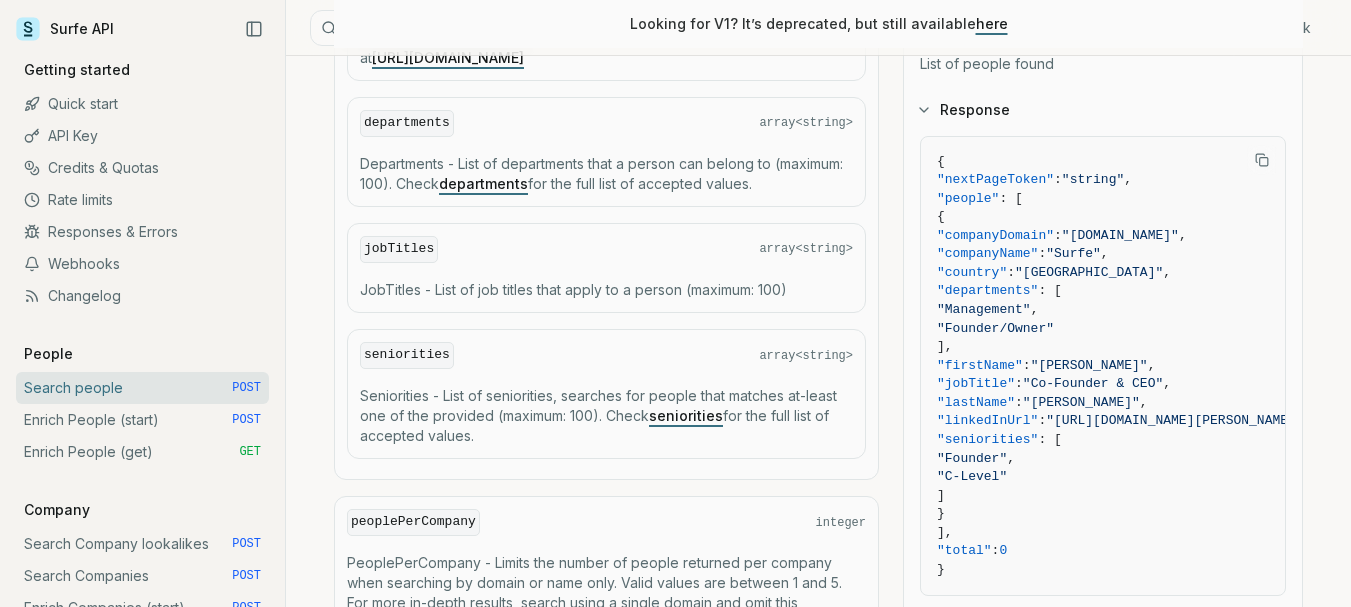 scroll, scrollTop: 3167, scrollLeft: 0, axis: vertical 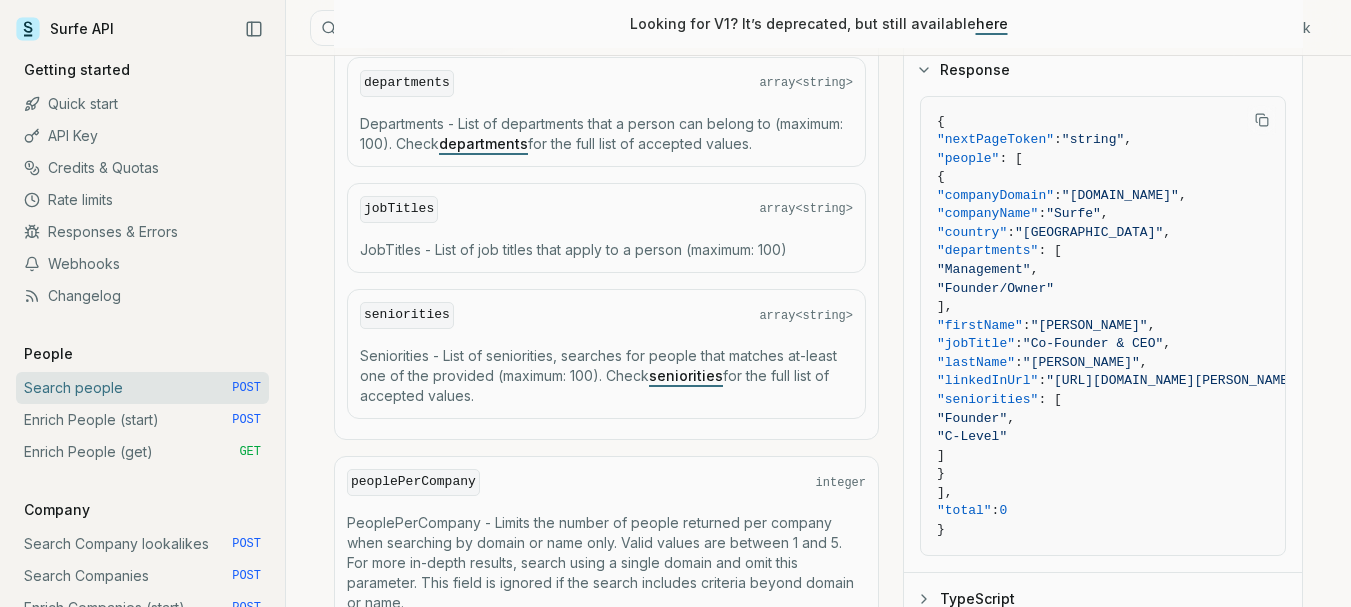 click on "seniorities" at bounding box center (686, 375) 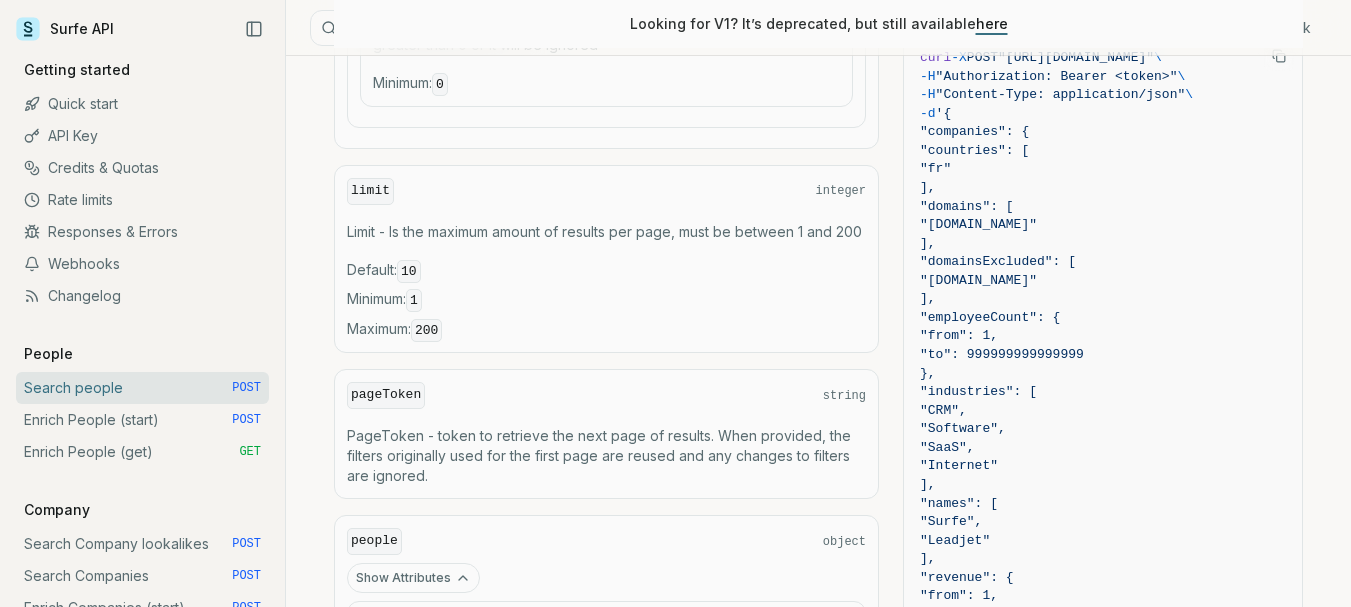 scroll, scrollTop: 2354, scrollLeft: 0, axis: vertical 